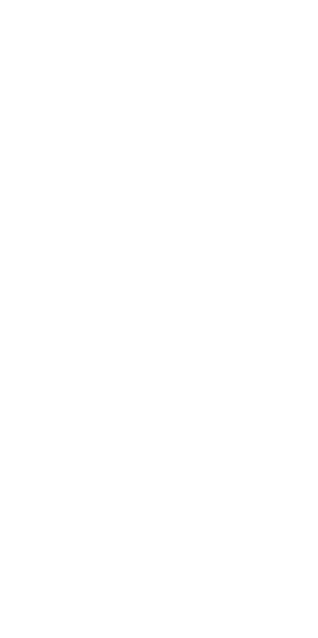 scroll, scrollTop: 0, scrollLeft: 0, axis: both 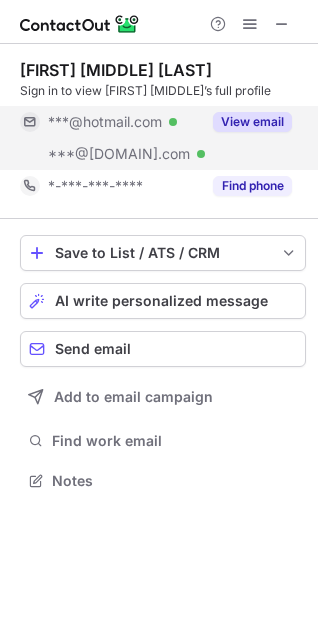 click on "View email" at bounding box center (252, 122) 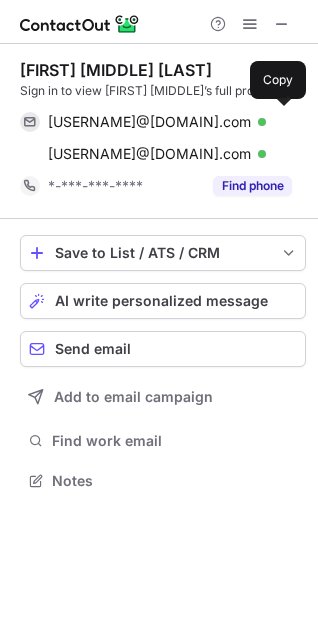 click on "hi_marybeth@hotmail.com" at bounding box center (149, 122) 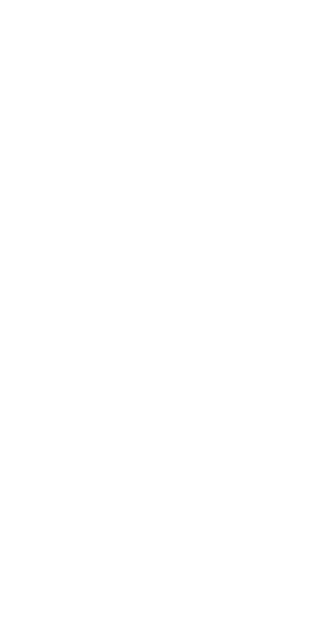 scroll, scrollTop: 0, scrollLeft: 0, axis: both 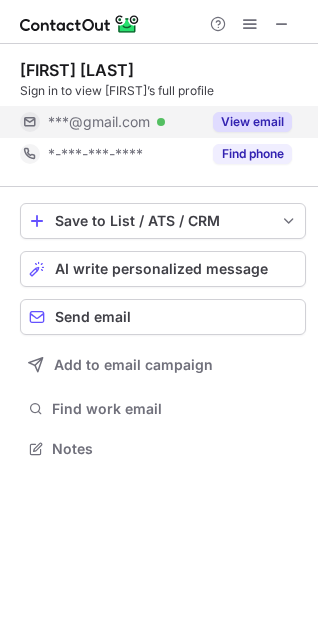 click on "View email" at bounding box center (252, 122) 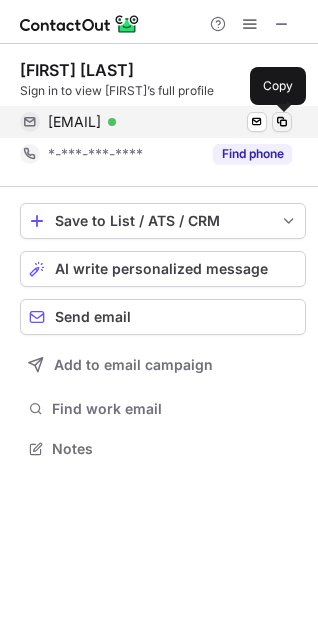 click at bounding box center (282, 122) 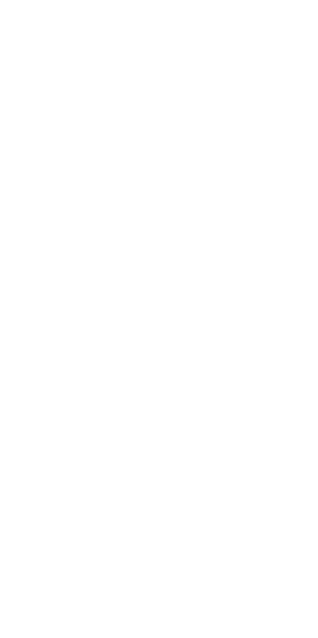 scroll, scrollTop: 0, scrollLeft: 0, axis: both 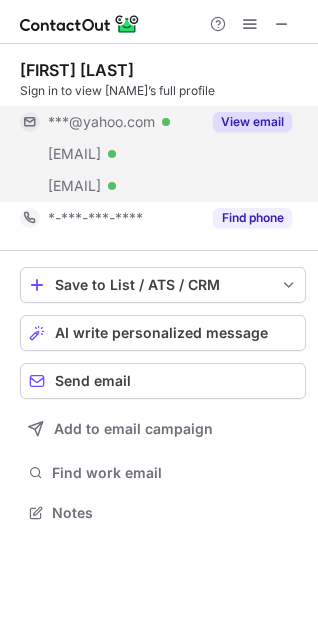 click on "View email" at bounding box center [252, 122] 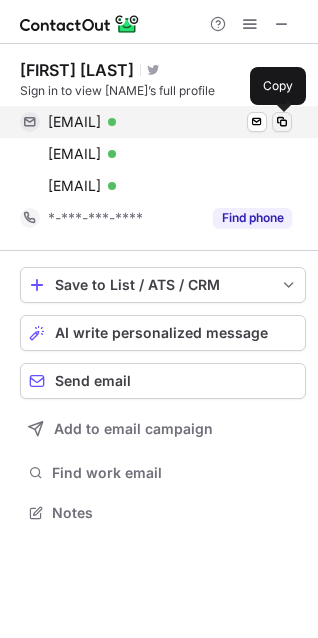 click at bounding box center (282, 122) 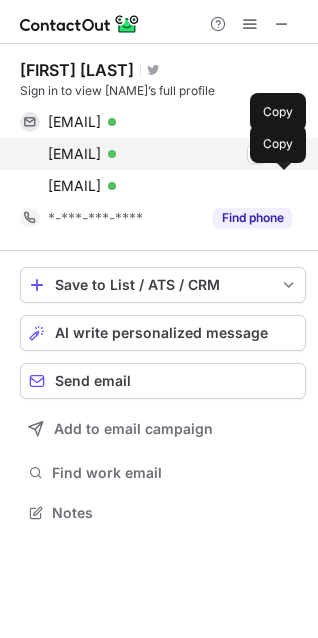 click on "robbin.fortier@att.net" at bounding box center [74, 154] 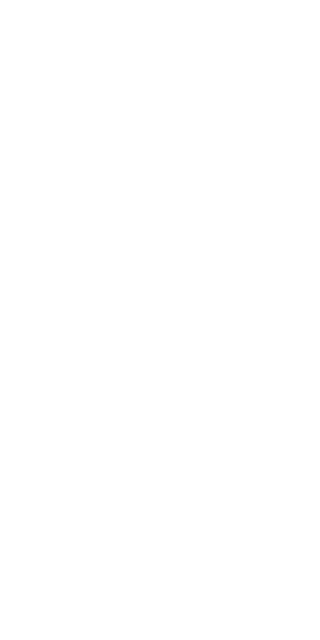 scroll, scrollTop: 0, scrollLeft: 0, axis: both 